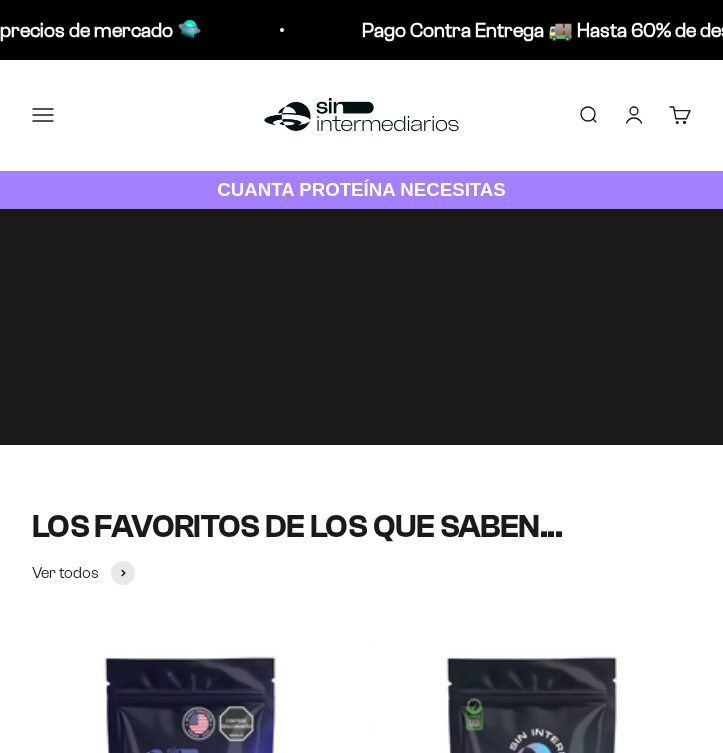 scroll, scrollTop: 0, scrollLeft: 0, axis: both 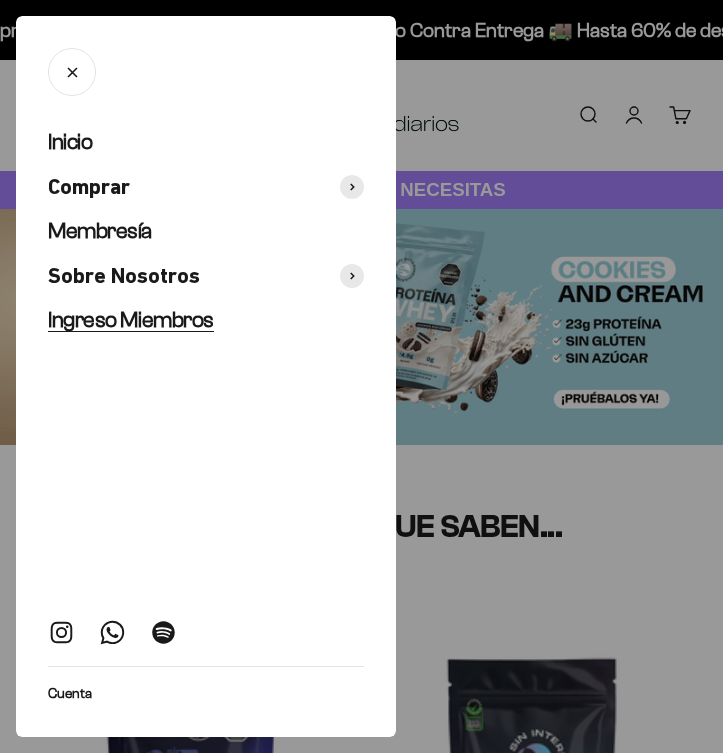 click on "Ingreso Miembros" at bounding box center (131, 319) 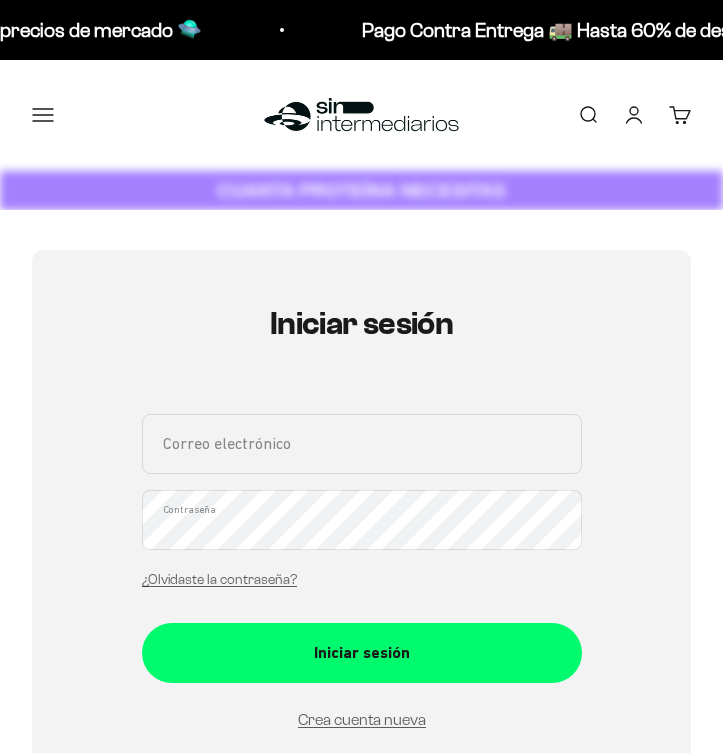 scroll, scrollTop: 0, scrollLeft: 0, axis: both 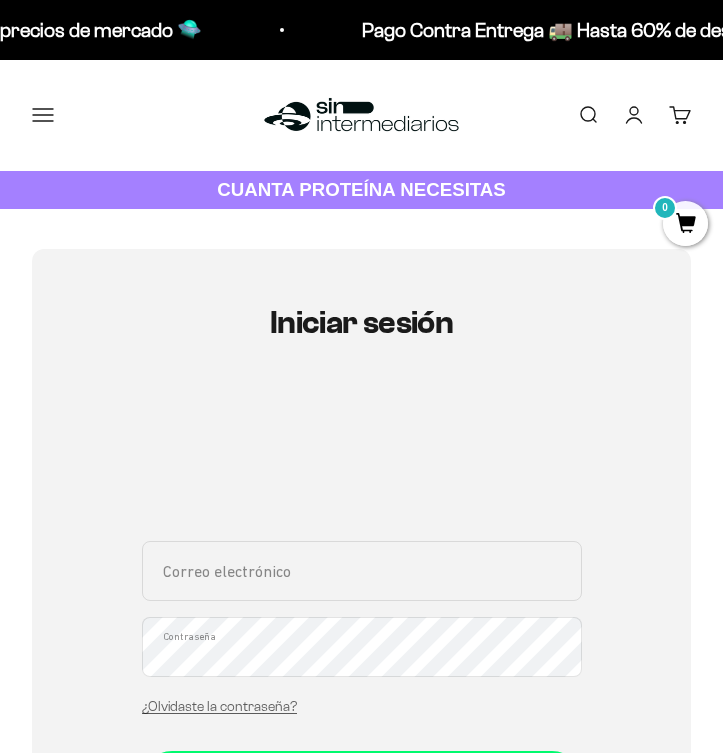 click on "Correo electrónico" at bounding box center [362, 571] 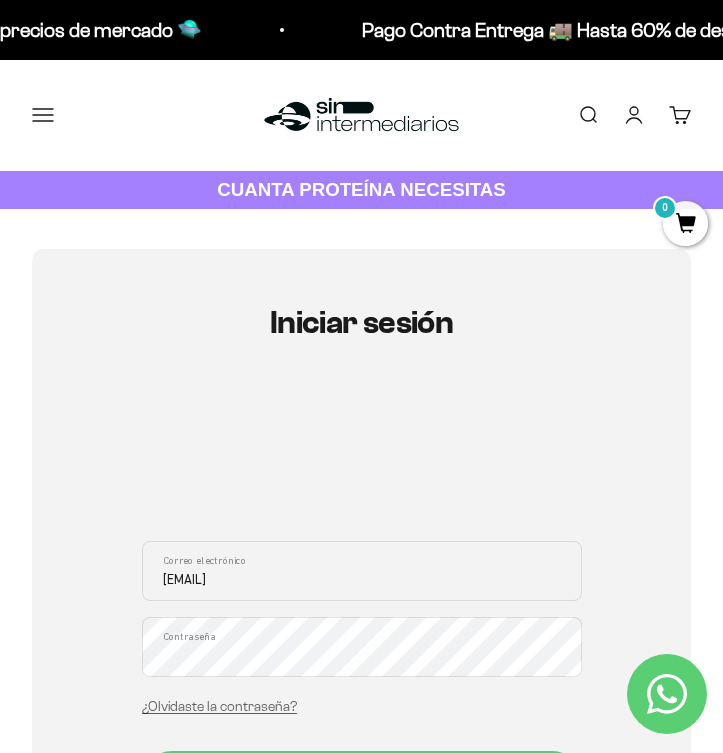 type on "[EMAIL]" 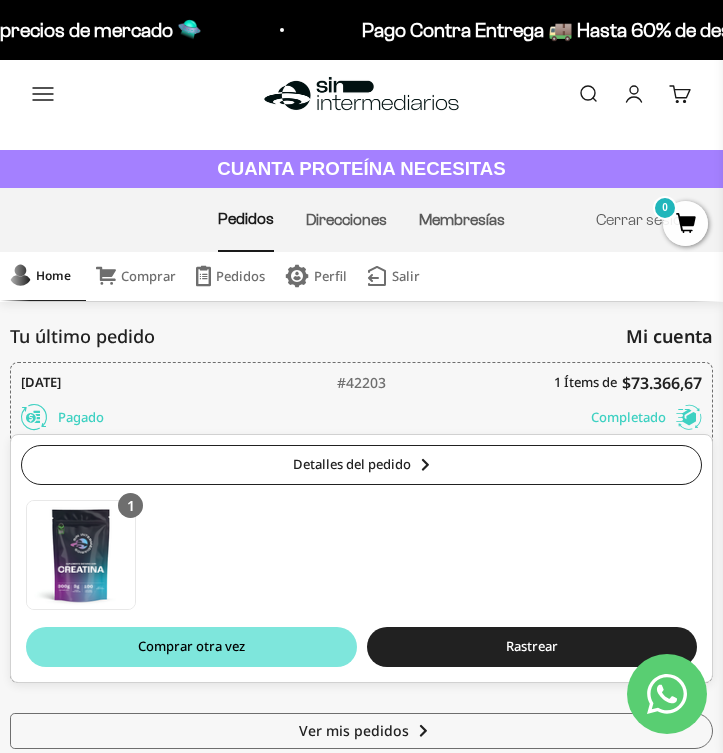 scroll, scrollTop: 0, scrollLeft: 0, axis: both 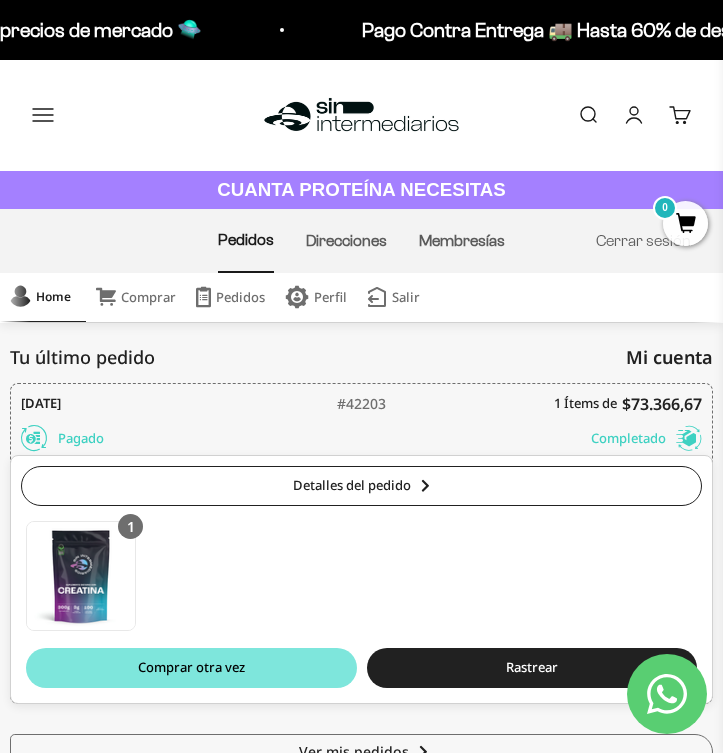 click at bounding box center (361, 115) 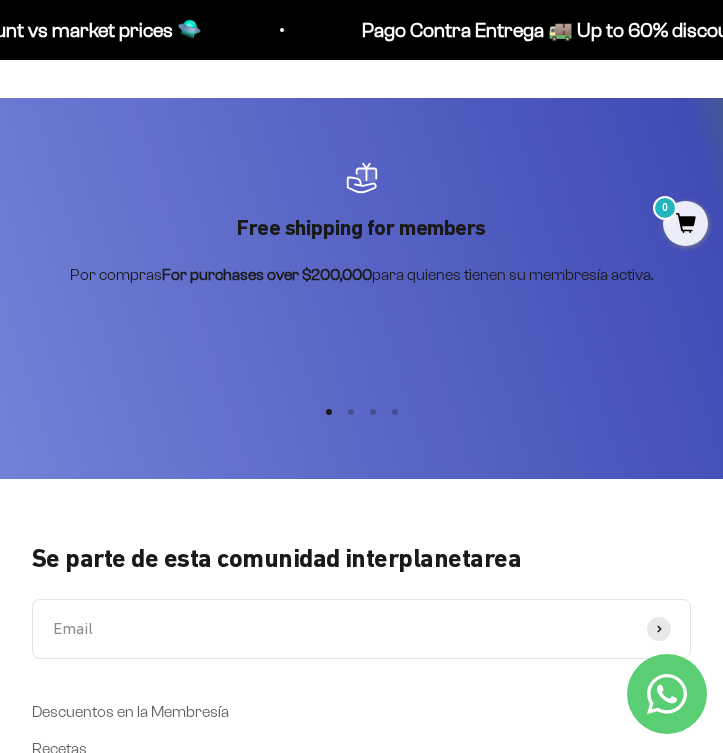 scroll, scrollTop: 7537, scrollLeft: 0, axis: vertical 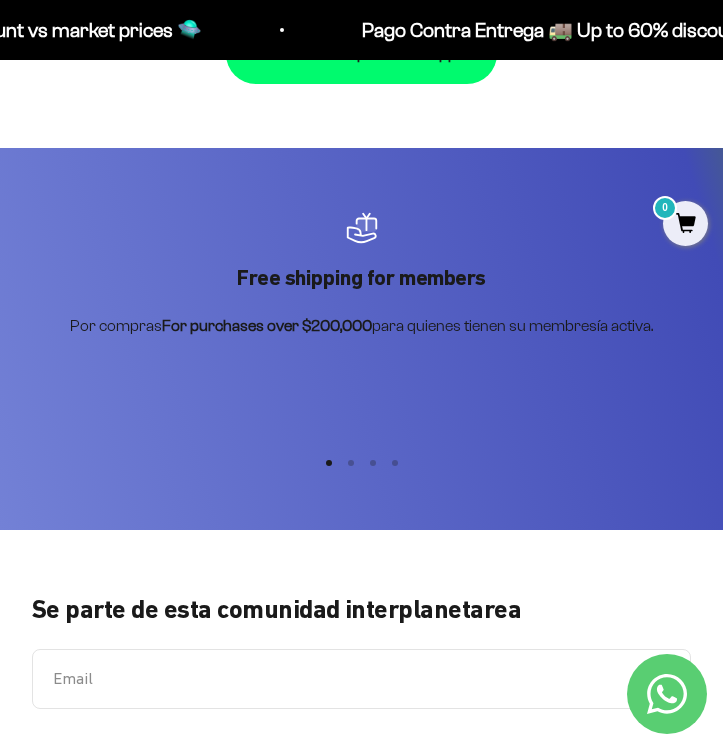 click on "Ir al artículo 2" at bounding box center [351, 463] 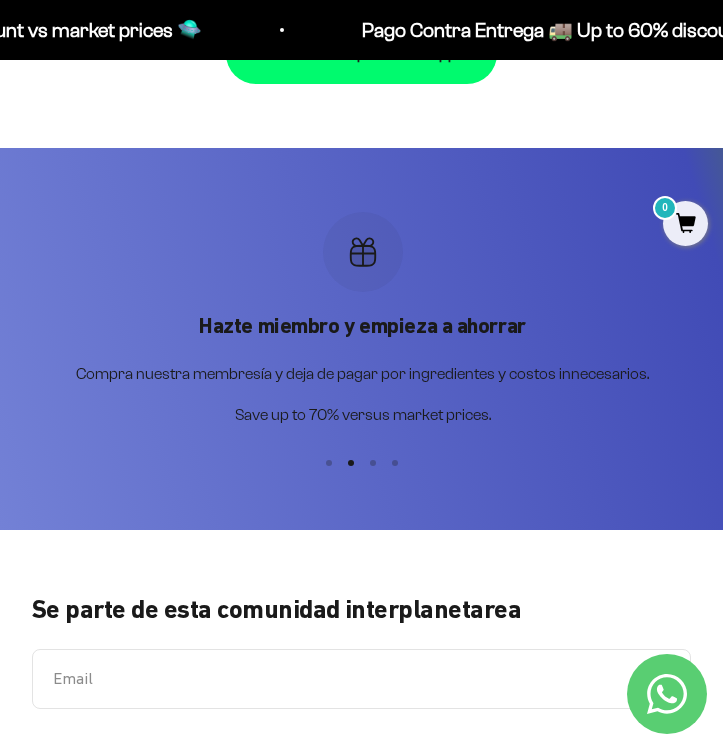 scroll, scrollTop: 0, scrollLeft: 723, axis: horizontal 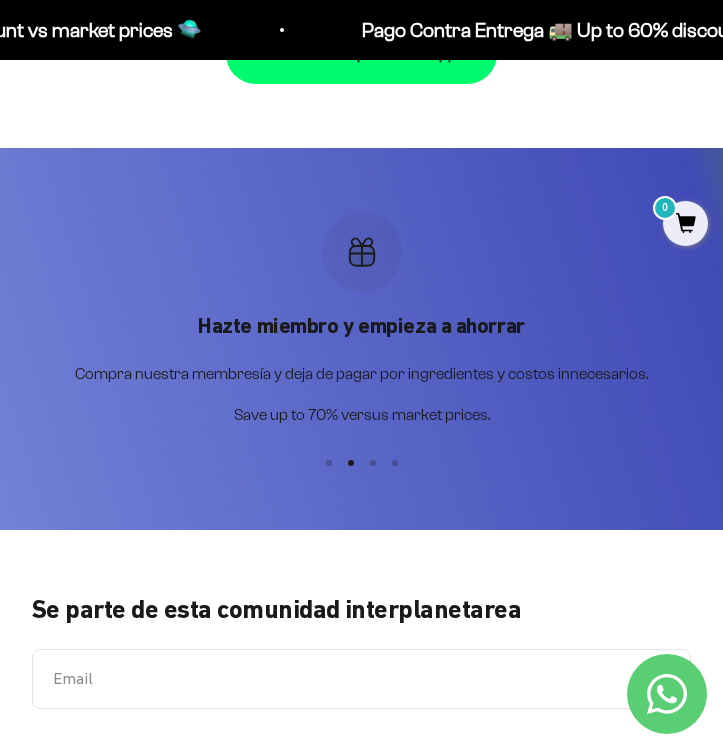 click on "Ir al artículo 3" at bounding box center [373, 463] 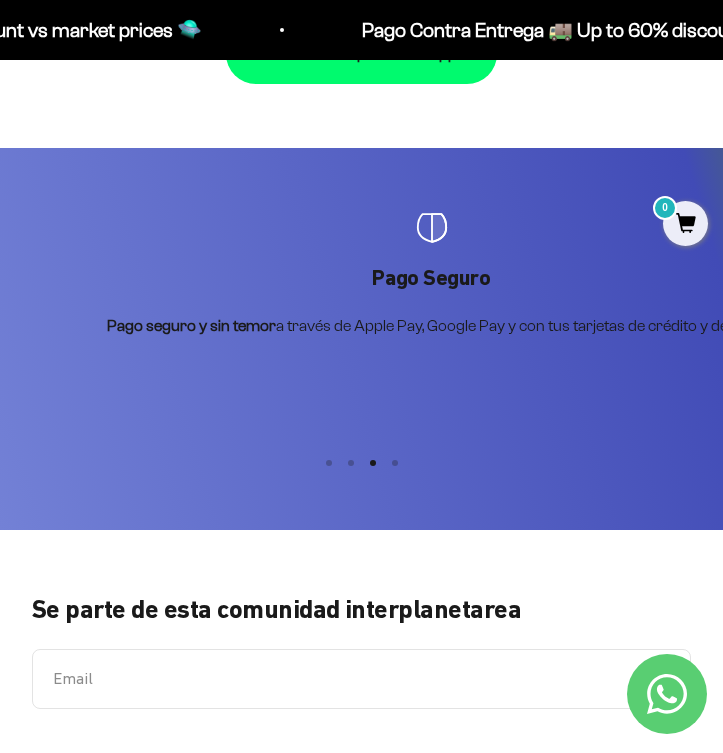 scroll, scrollTop: 0, scrollLeft: 1446, axis: horizontal 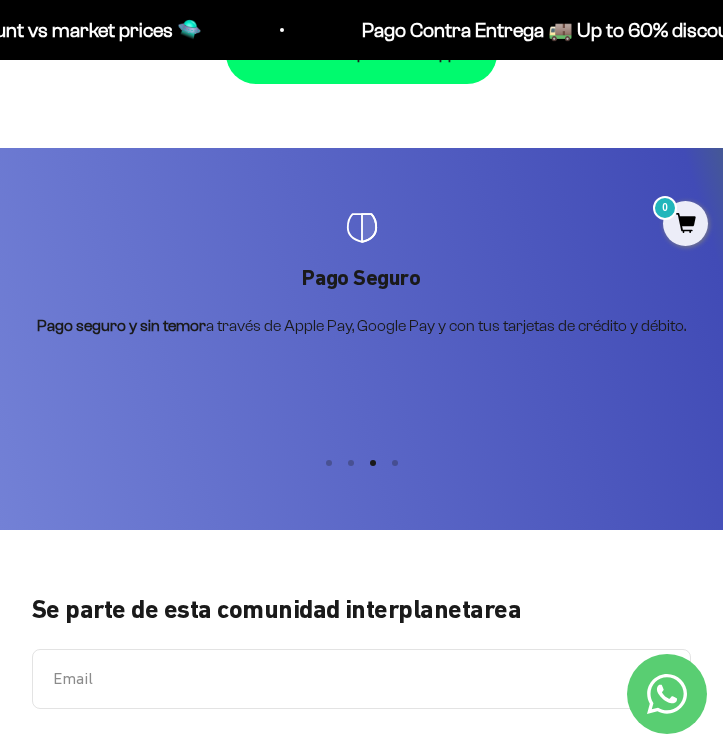 click on "Ir al artículo 4" at bounding box center [395, 463] 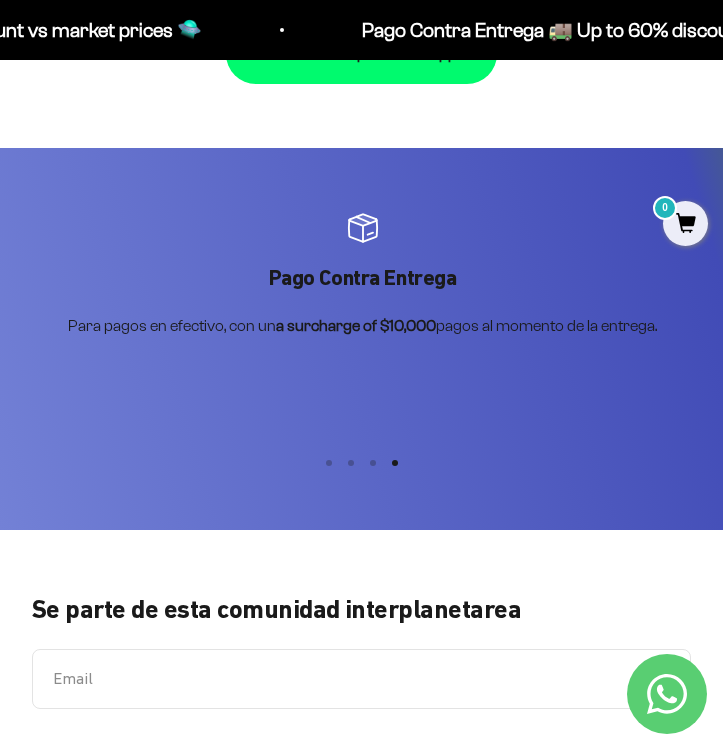 scroll, scrollTop: 0, scrollLeft: 2169, axis: horizontal 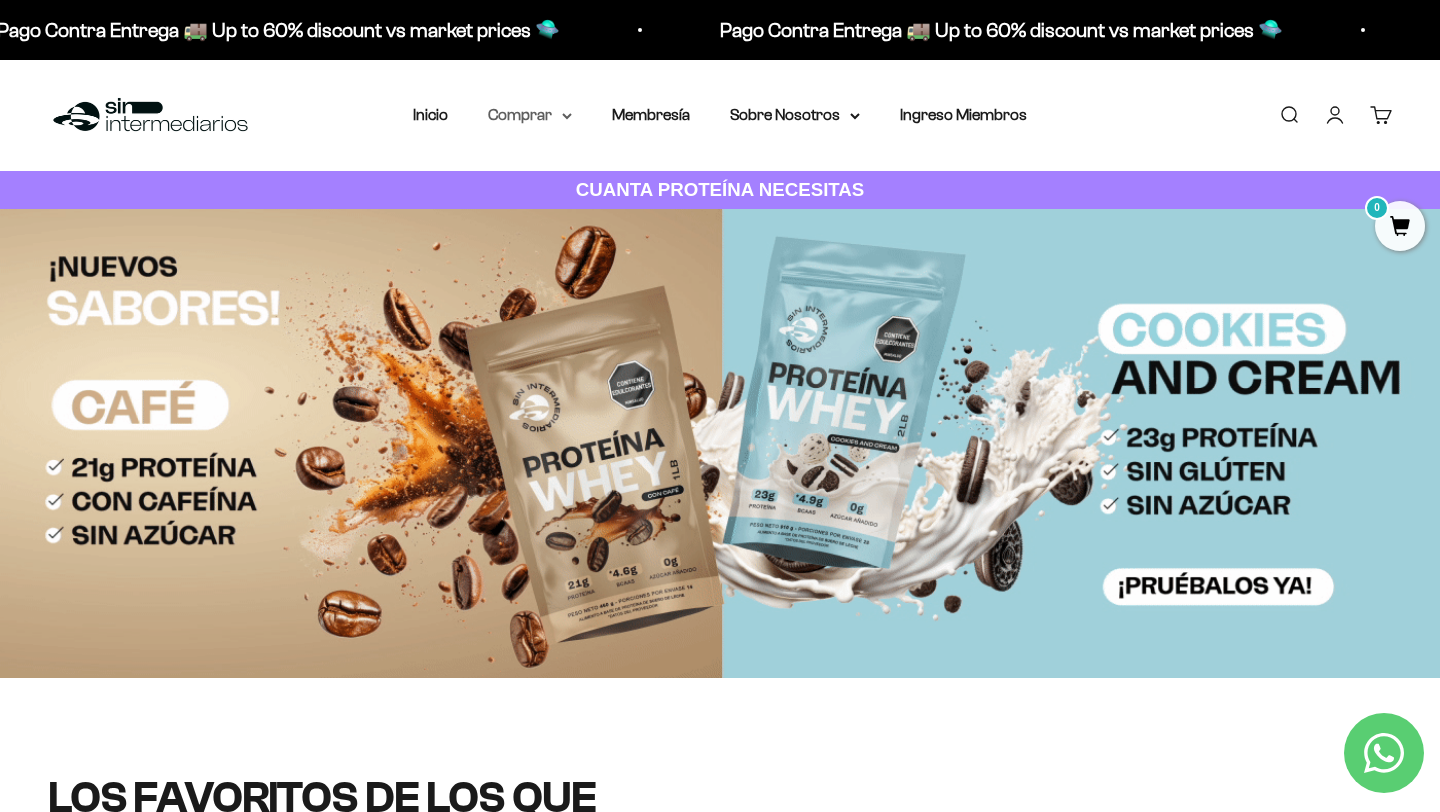 click on "Comprar" at bounding box center (530, 115) 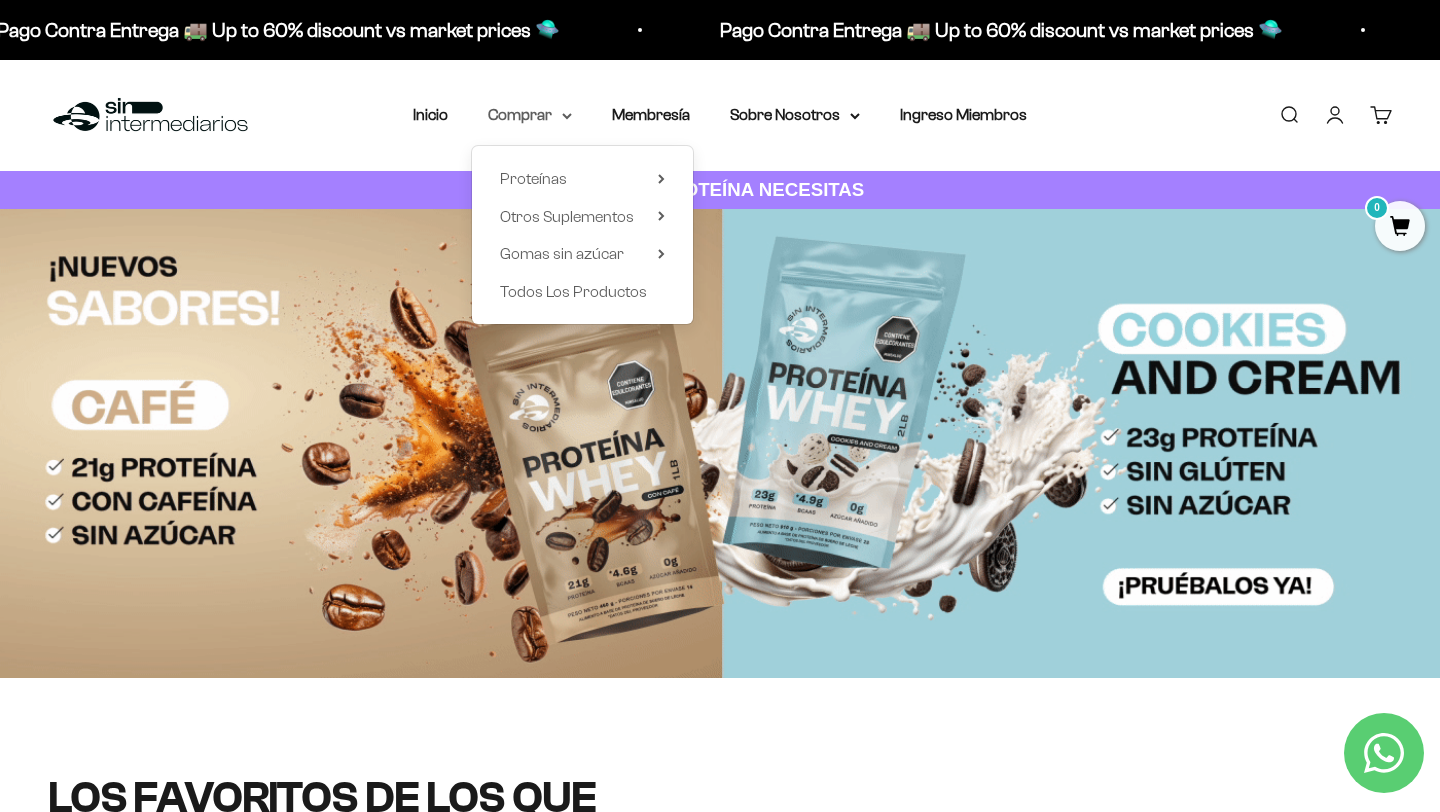 click on "Comprar" at bounding box center (530, 115) 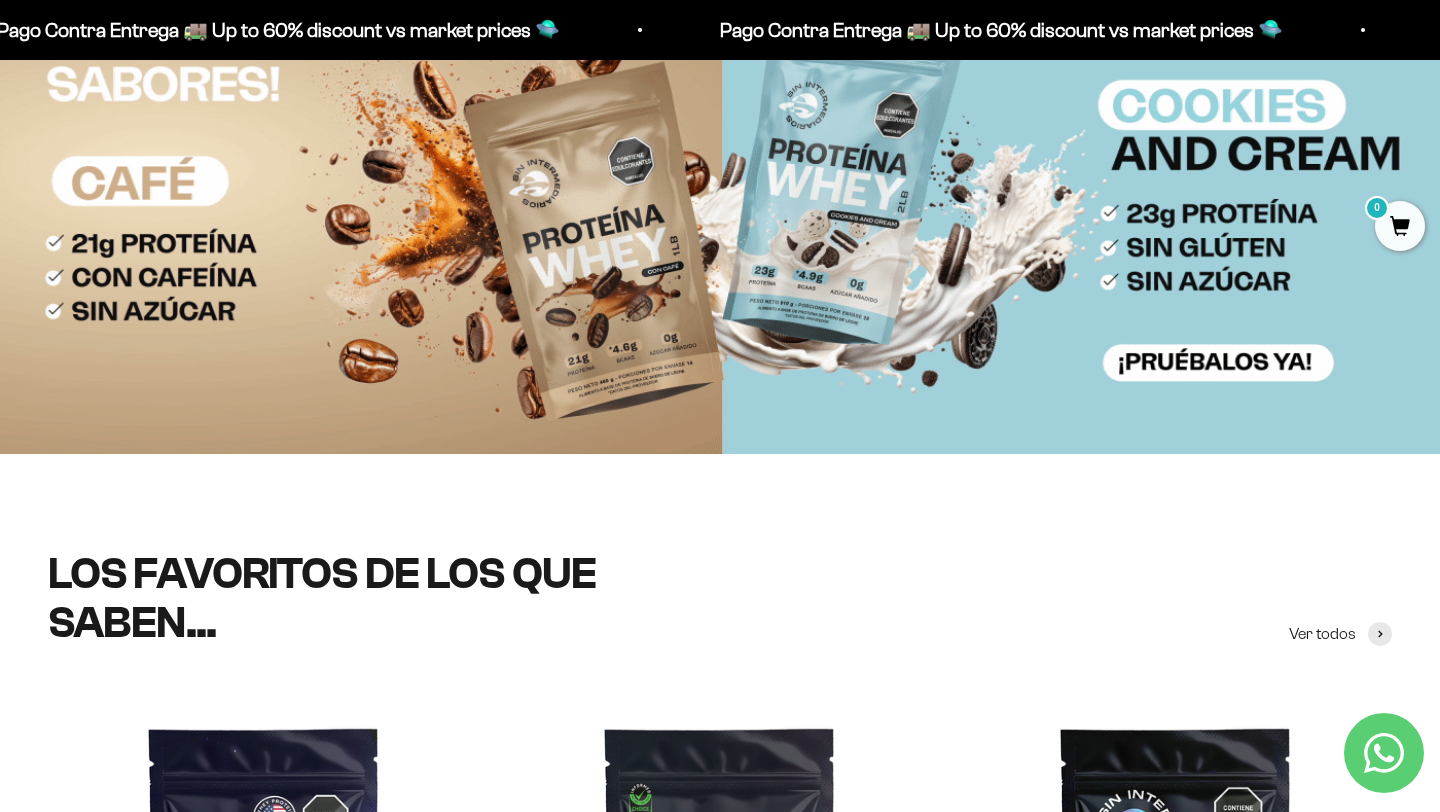 scroll, scrollTop: 0, scrollLeft: 0, axis: both 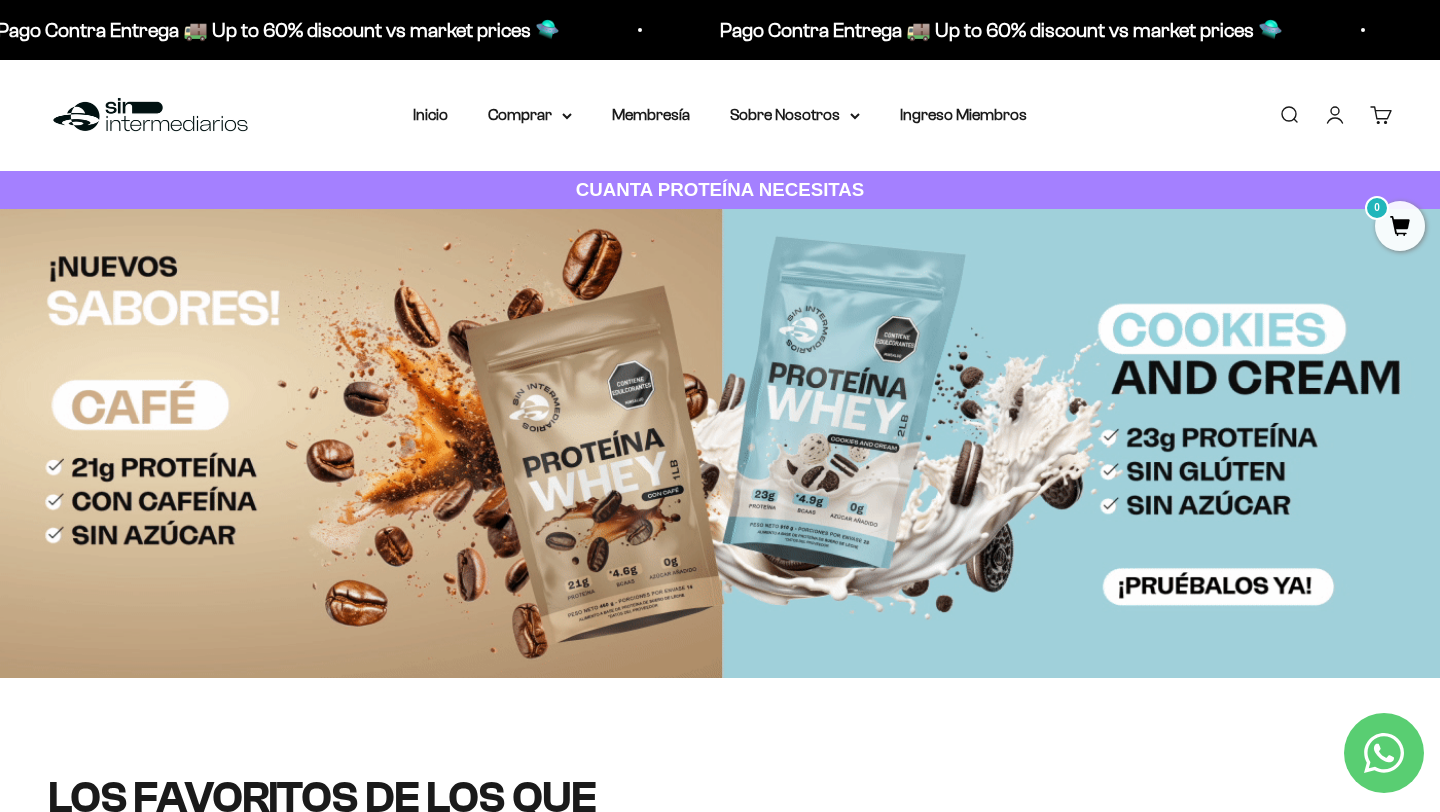 click on "Cuenta" at bounding box center [1335, 115] 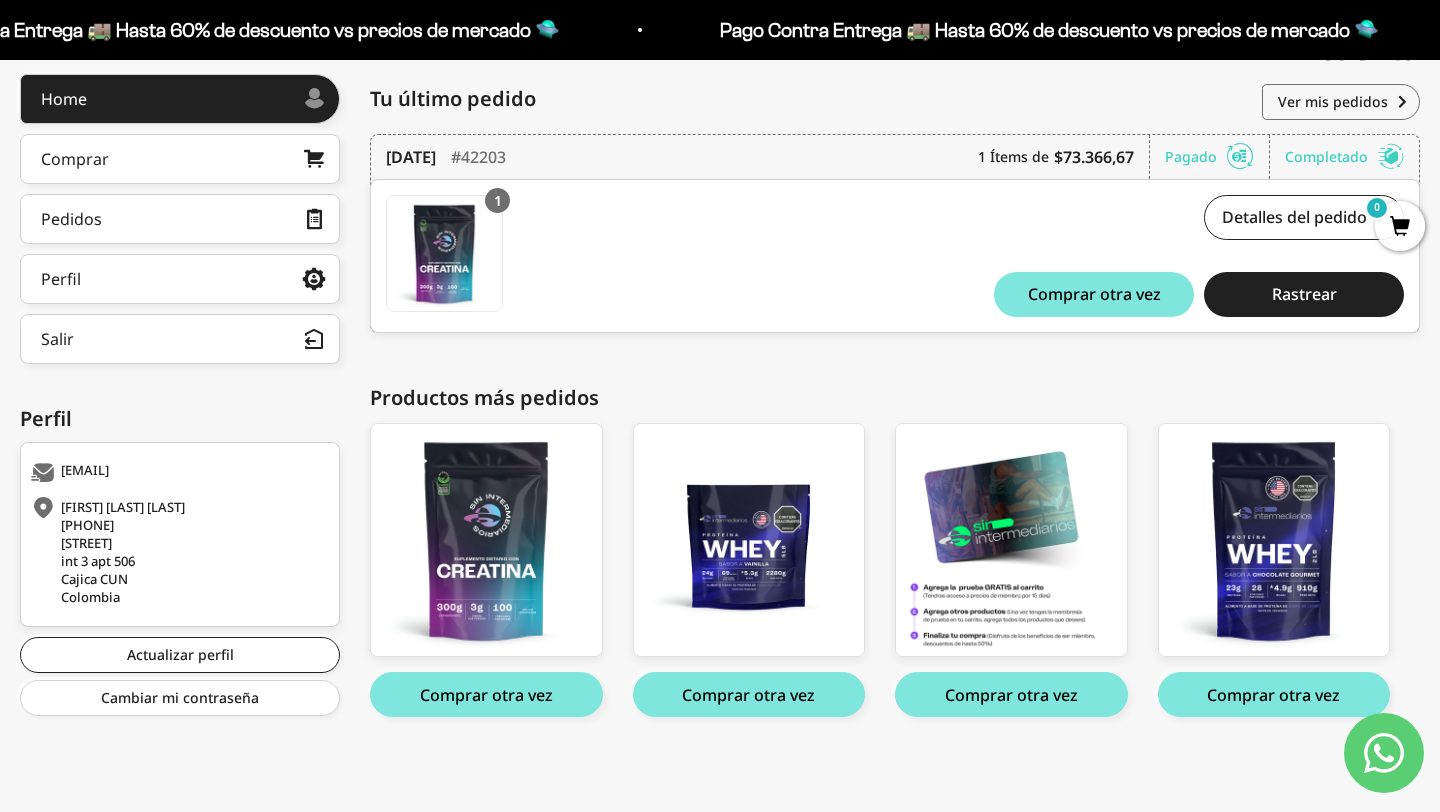 scroll, scrollTop: 0, scrollLeft: 0, axis: both 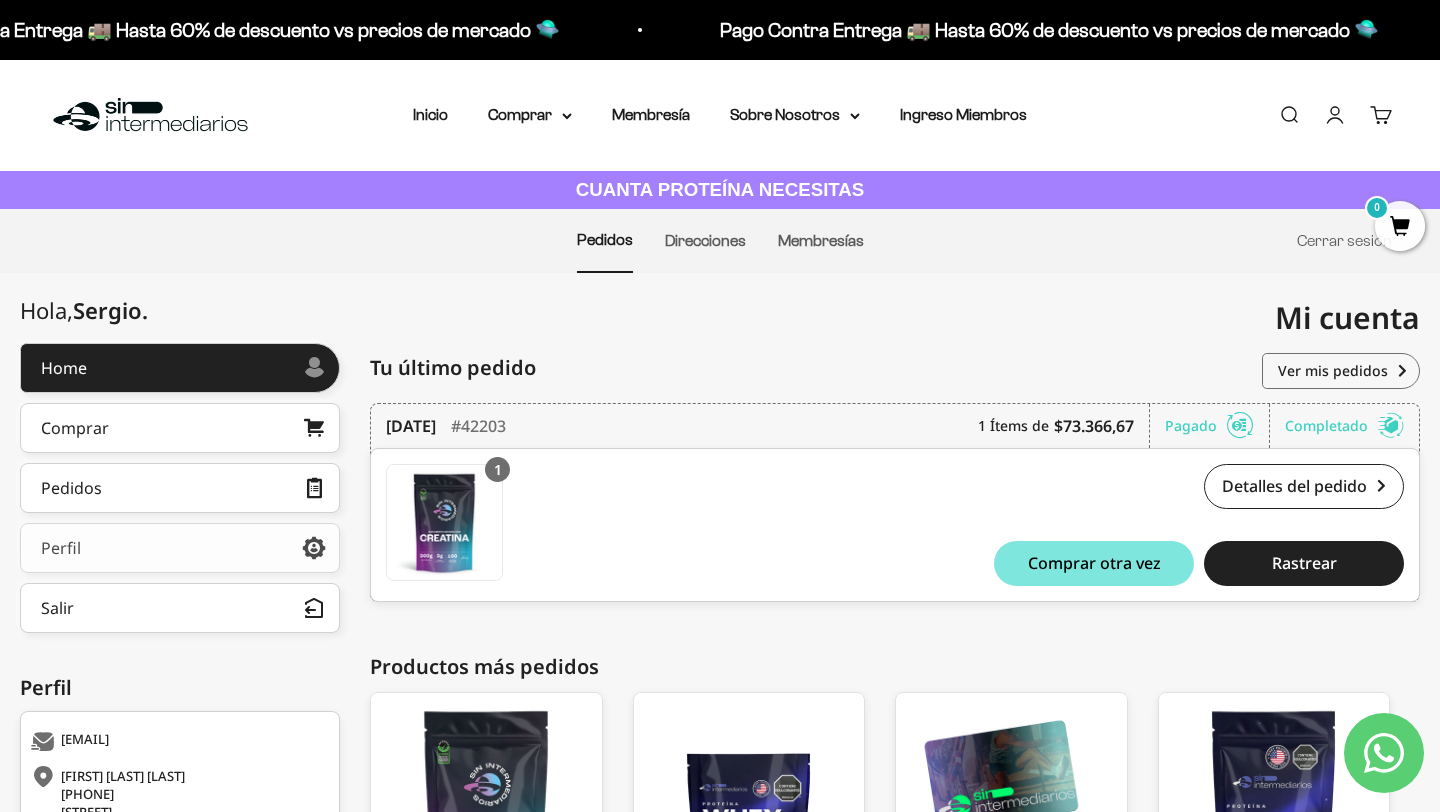 click on "Perfil" at bounding box center [180, 548] 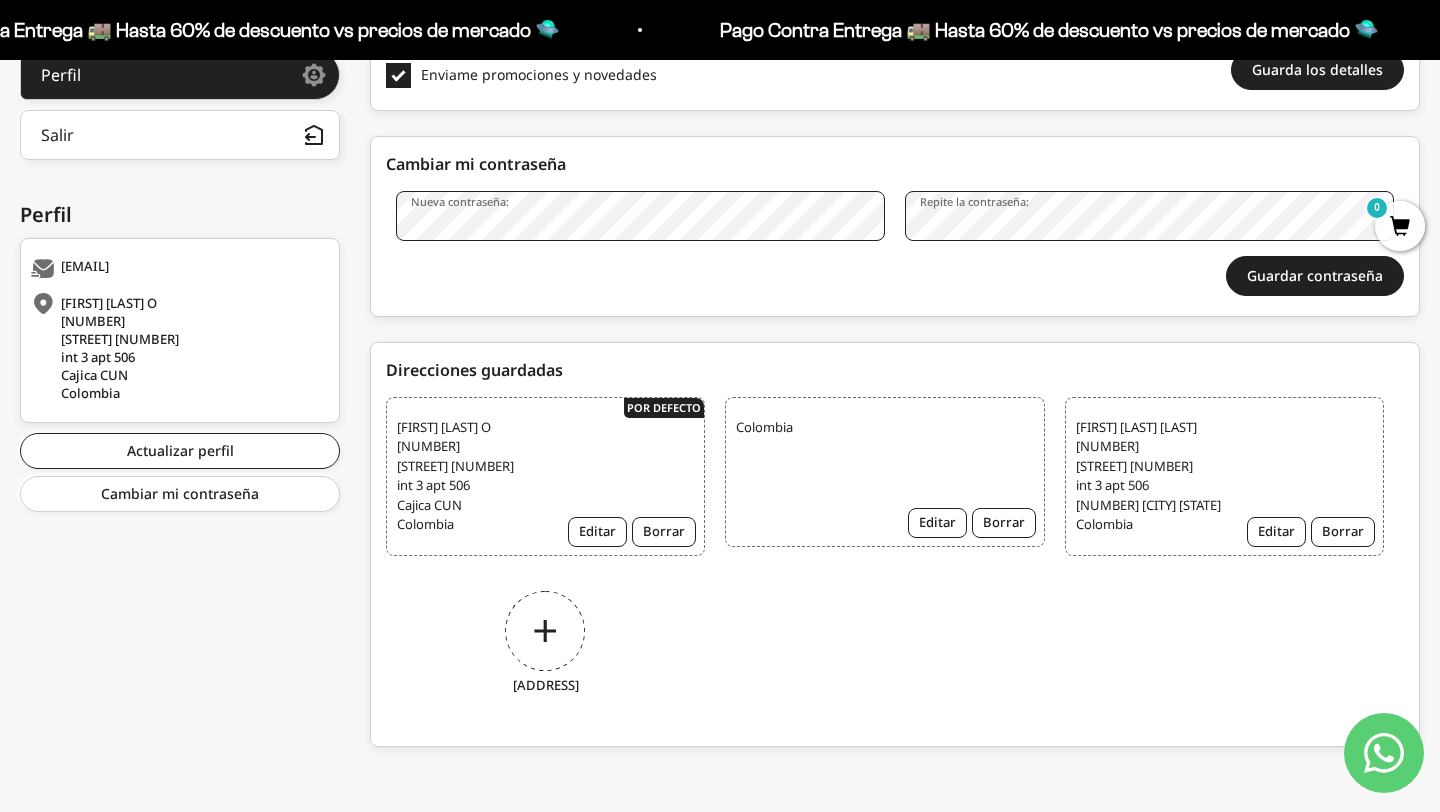 scroll, scrollTop: 0, scrollLeft: 0, axis: both 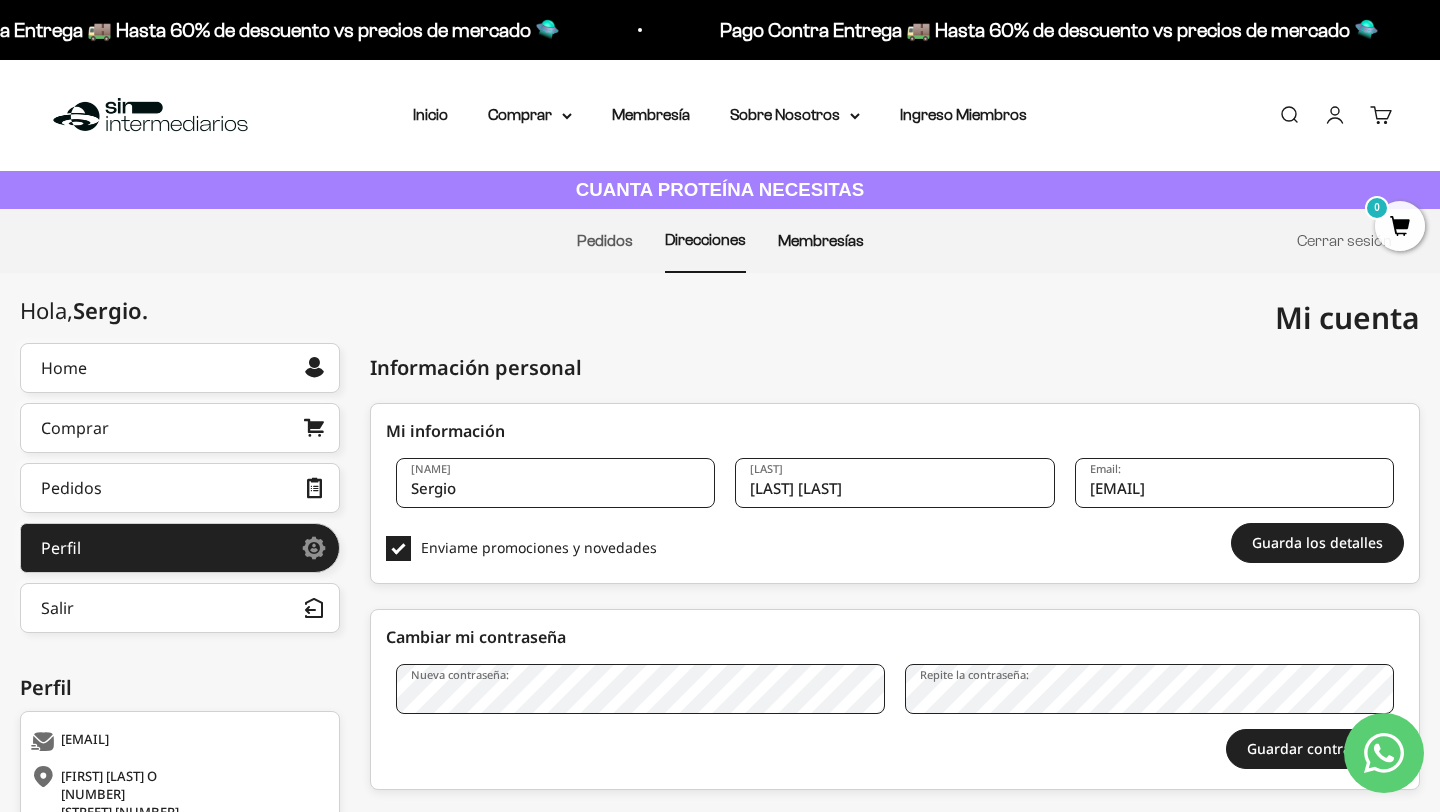click on "Membresías" at bounding box center (821, 240) 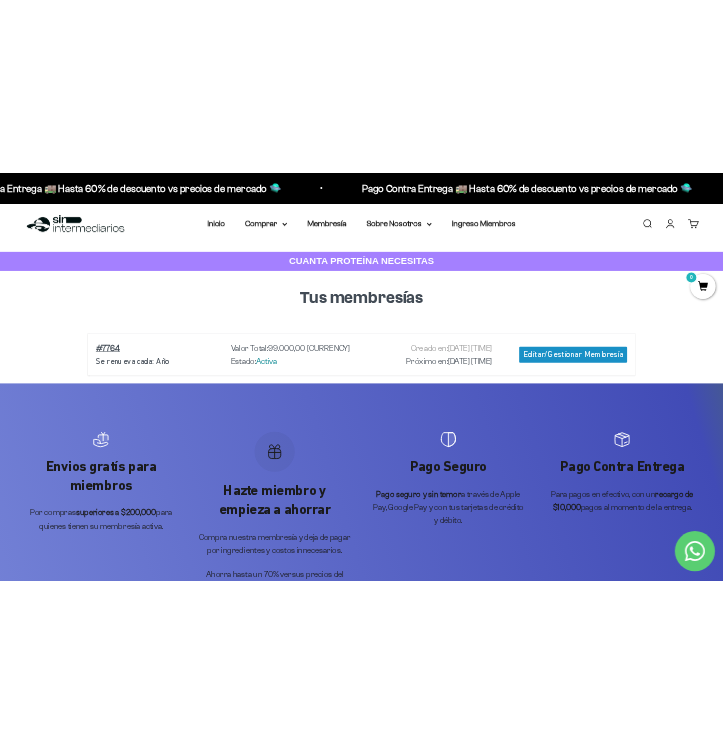 scroll, scrollTop: 0, scrollLeft: 0, axis: both 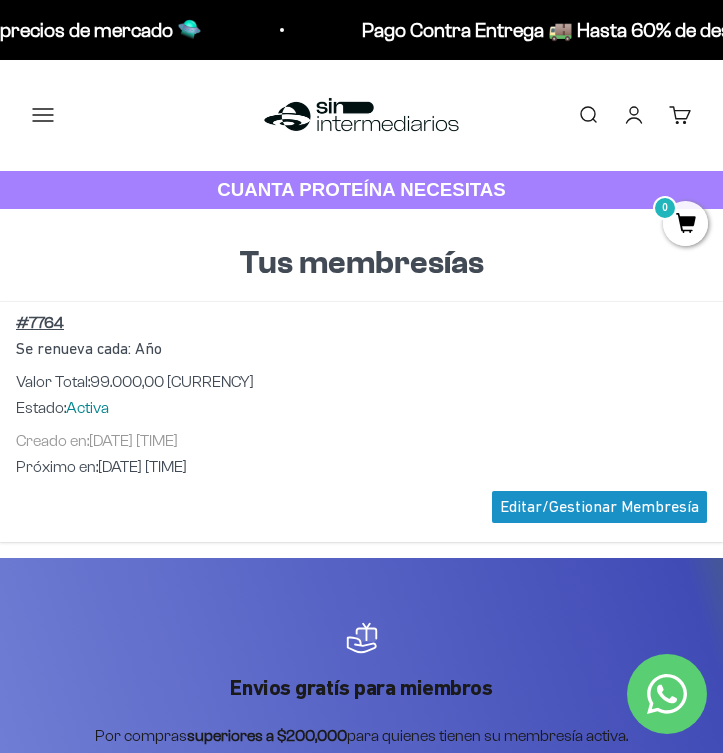 click on "Menú" at bounding box center (43, 115) 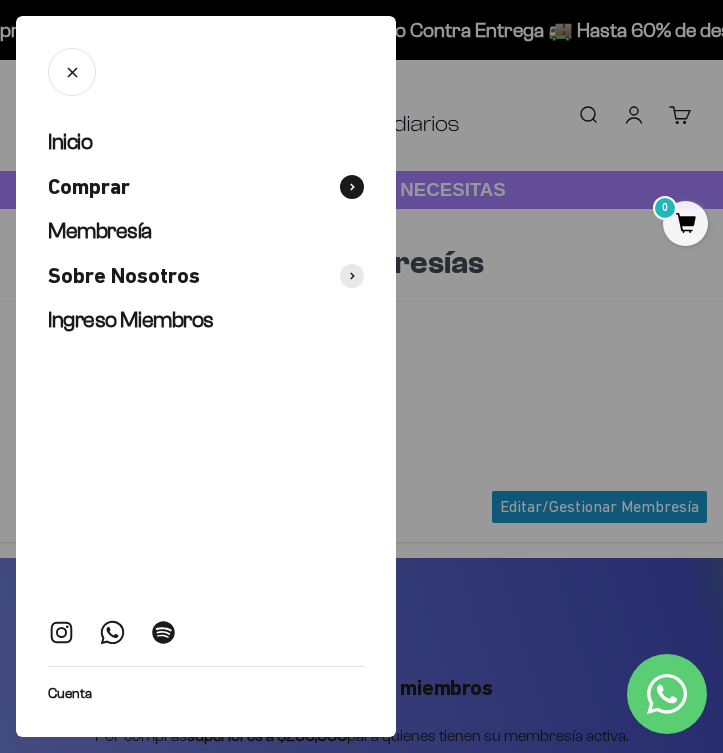 click on "Comprar" at bounding box center [206, 187] 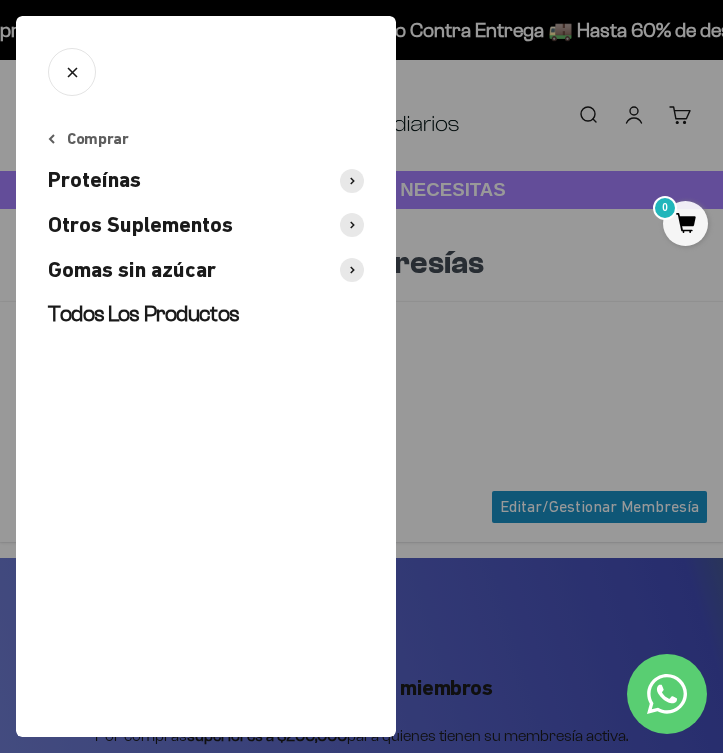 click at bounding box center [51, 139] 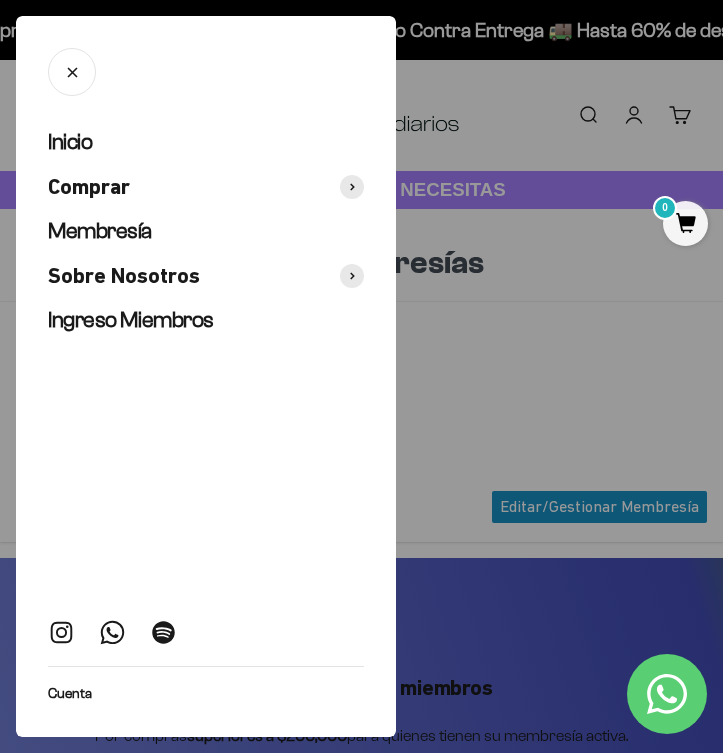 click at bounding box center (431, 139) 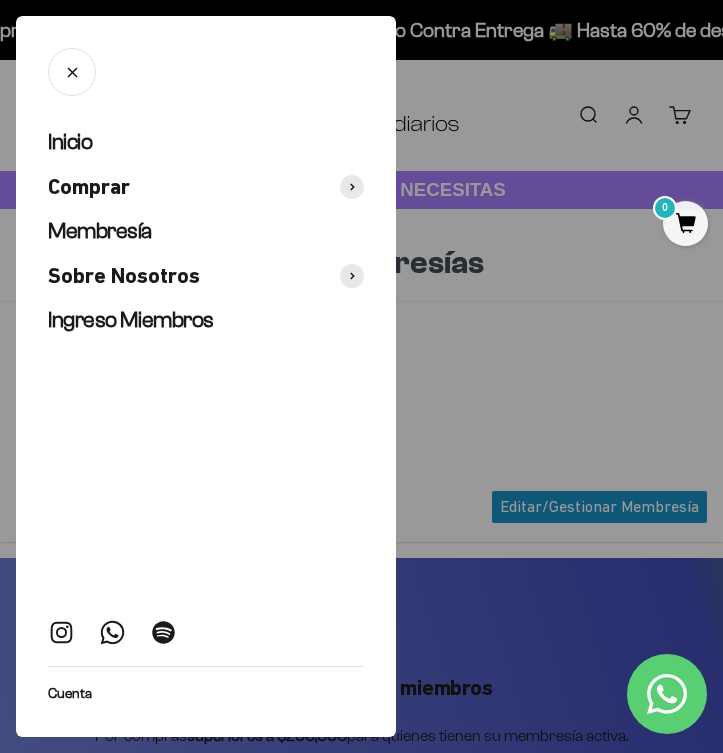 click on "Cuenta" at bounding box center (70, 694) 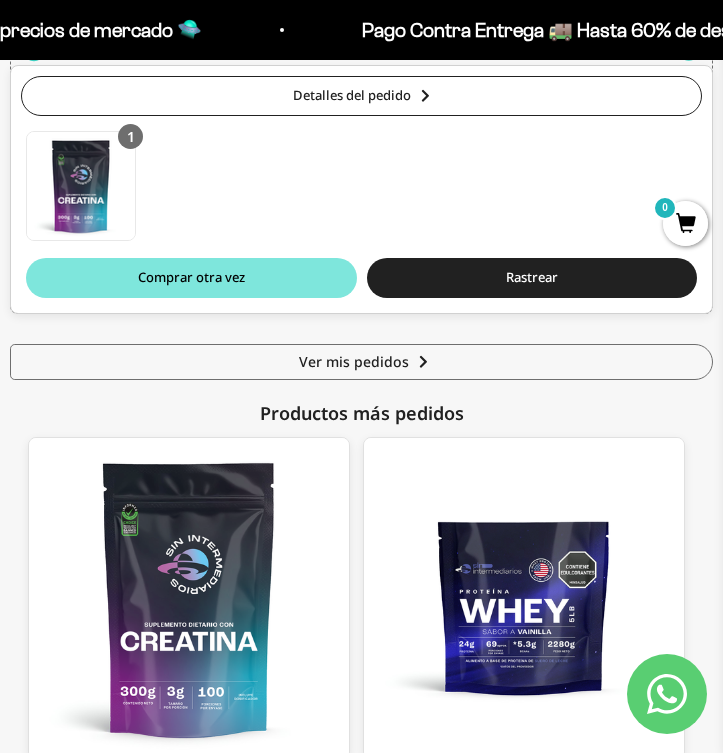 scroll, scrollTop: 0, scrollLeft: 0, axis: both 